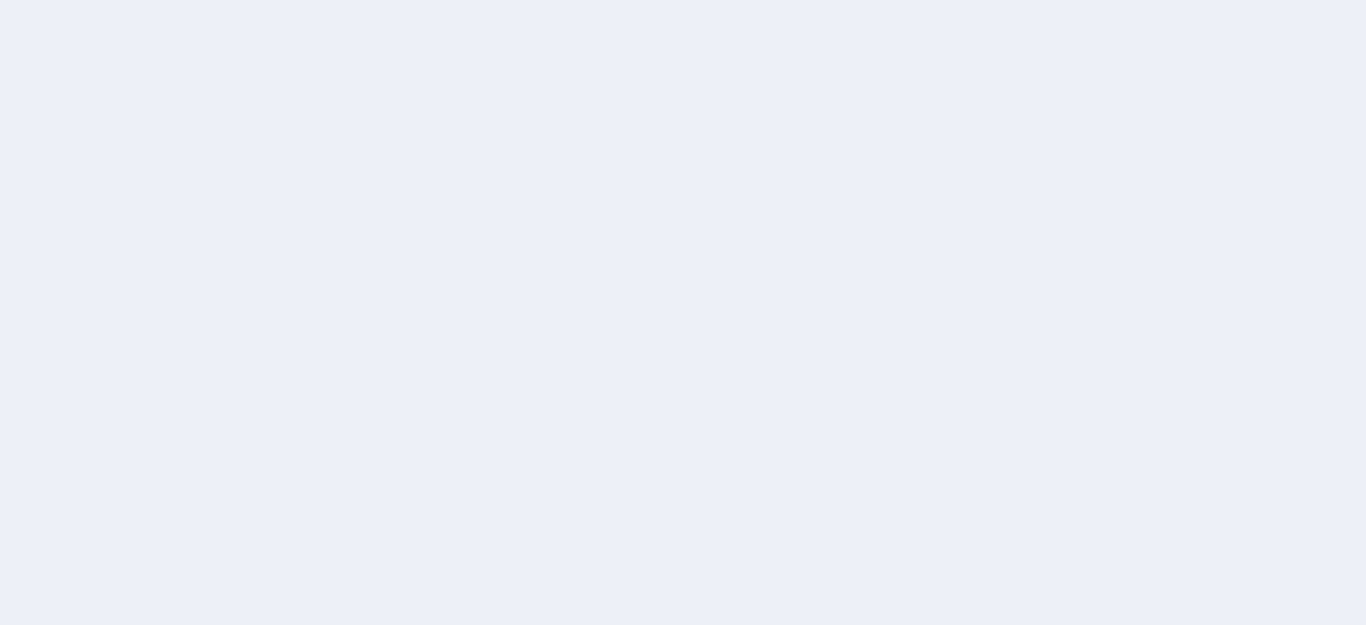 scroll, scrollTop: 0, scrollLeft: 0, axis: both 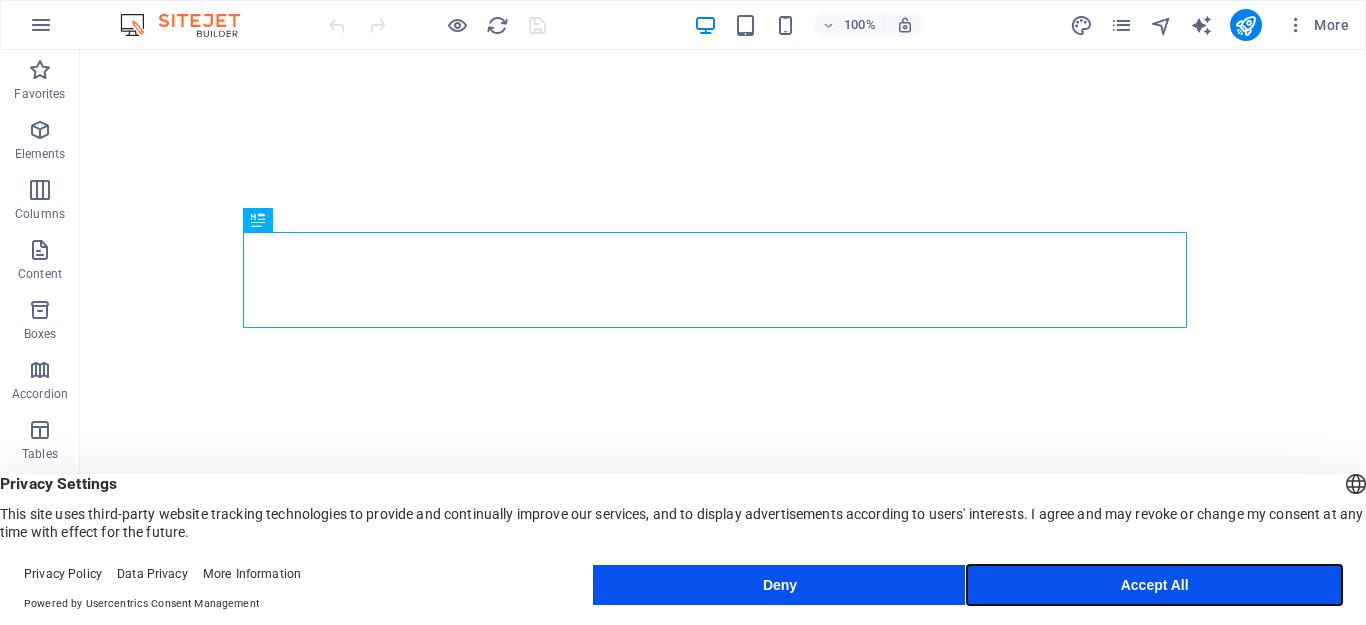 click on "Accept All" at bounding box center [1154, 585] 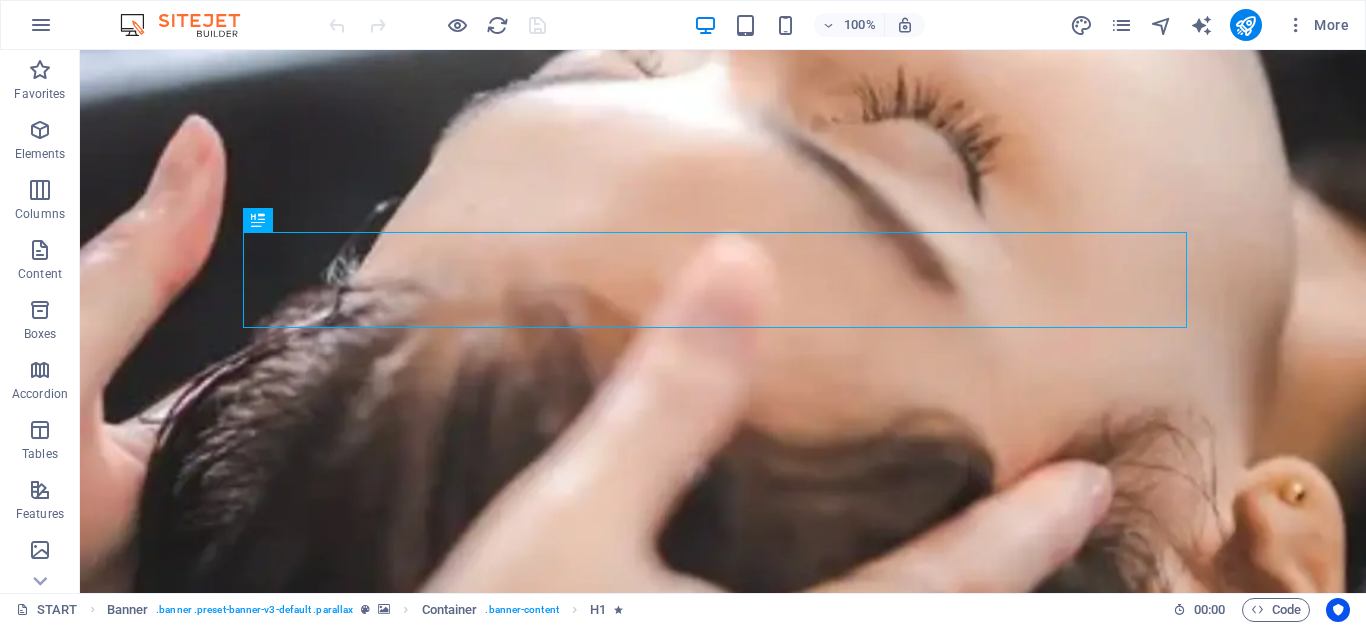 scroll, scrollTop: 0, scrollLeft: 0, axis: both 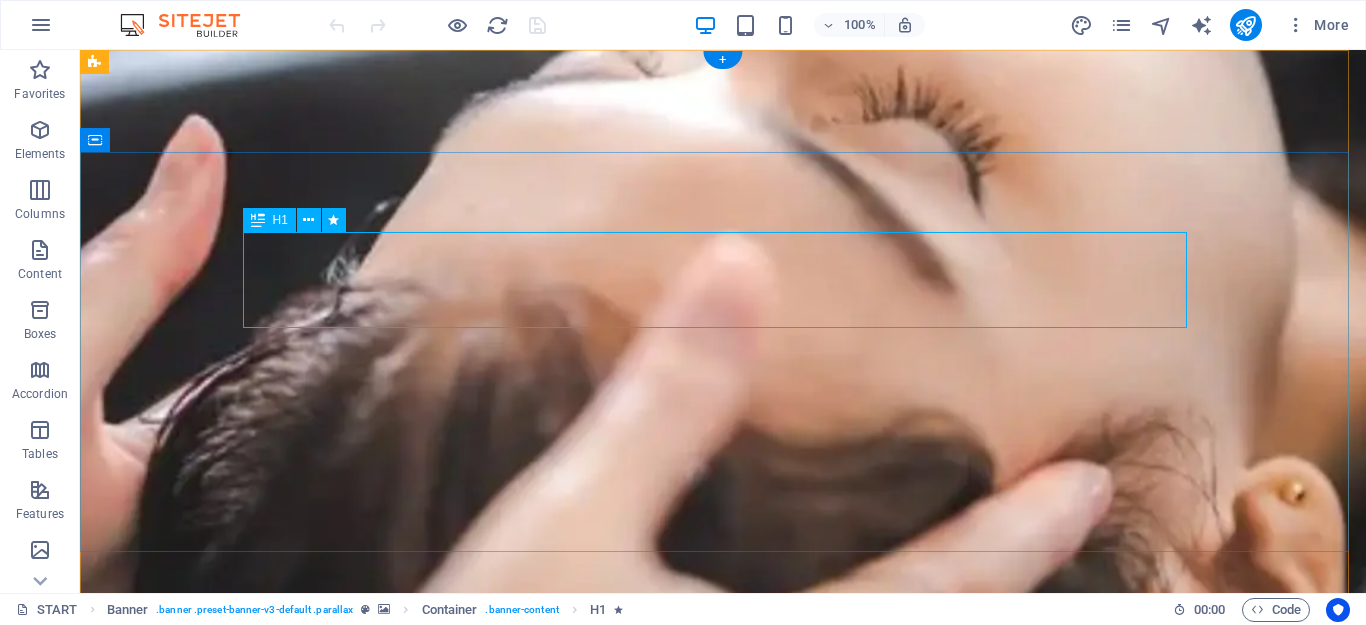 click on "Massage Spa Bali" at bounding box center (723, 833) 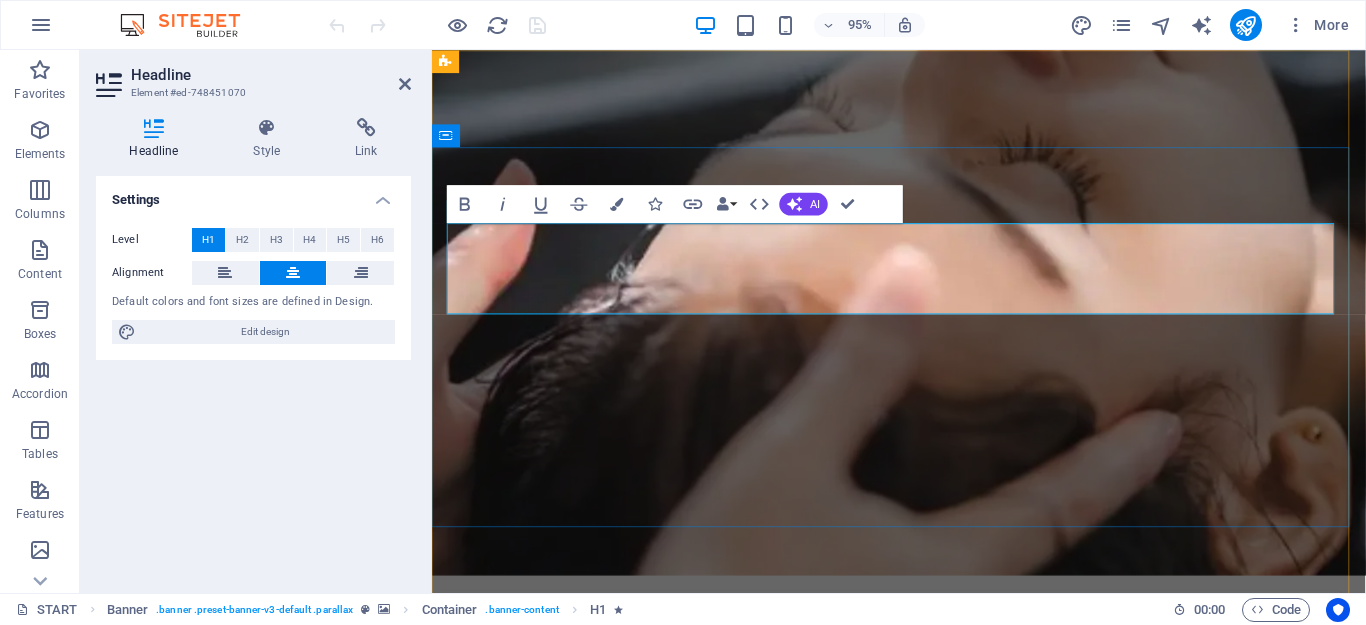 click on "Massage Spa Bali" at bounding box center (924, 833) 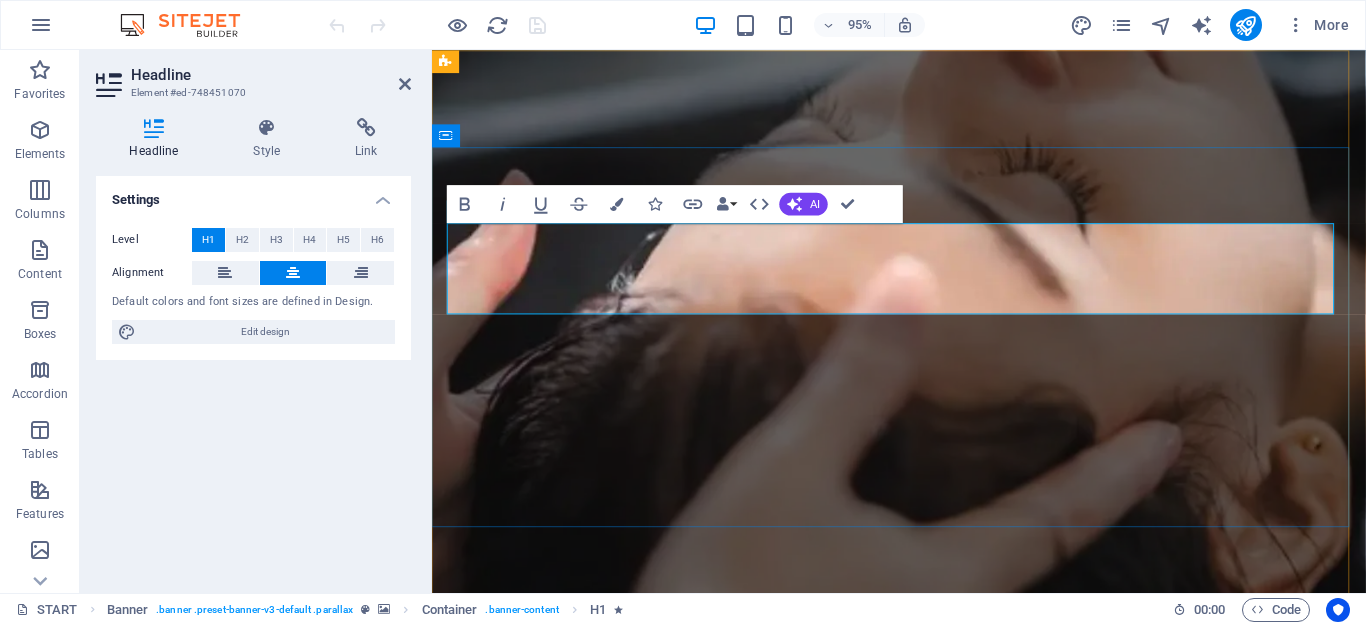 type 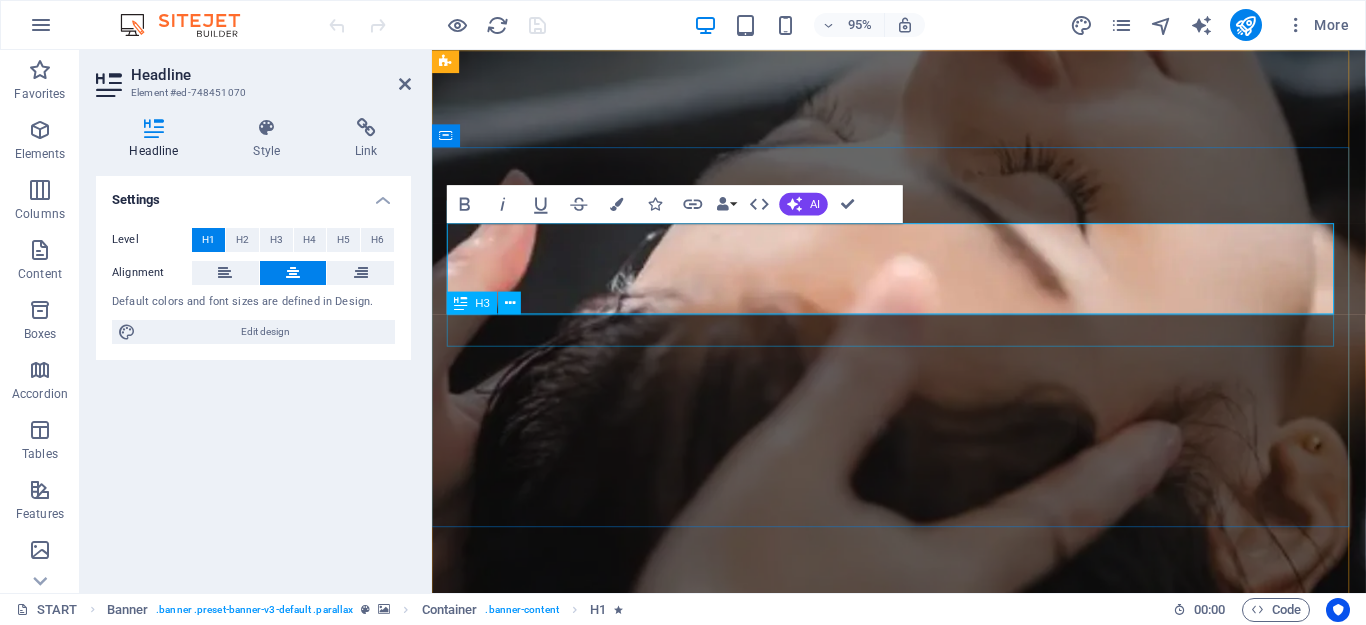 click on "Discover Tranquility at Balinese Massage Spa Bali & Enjoy Bali Massage" at bounding box center (924, 920) 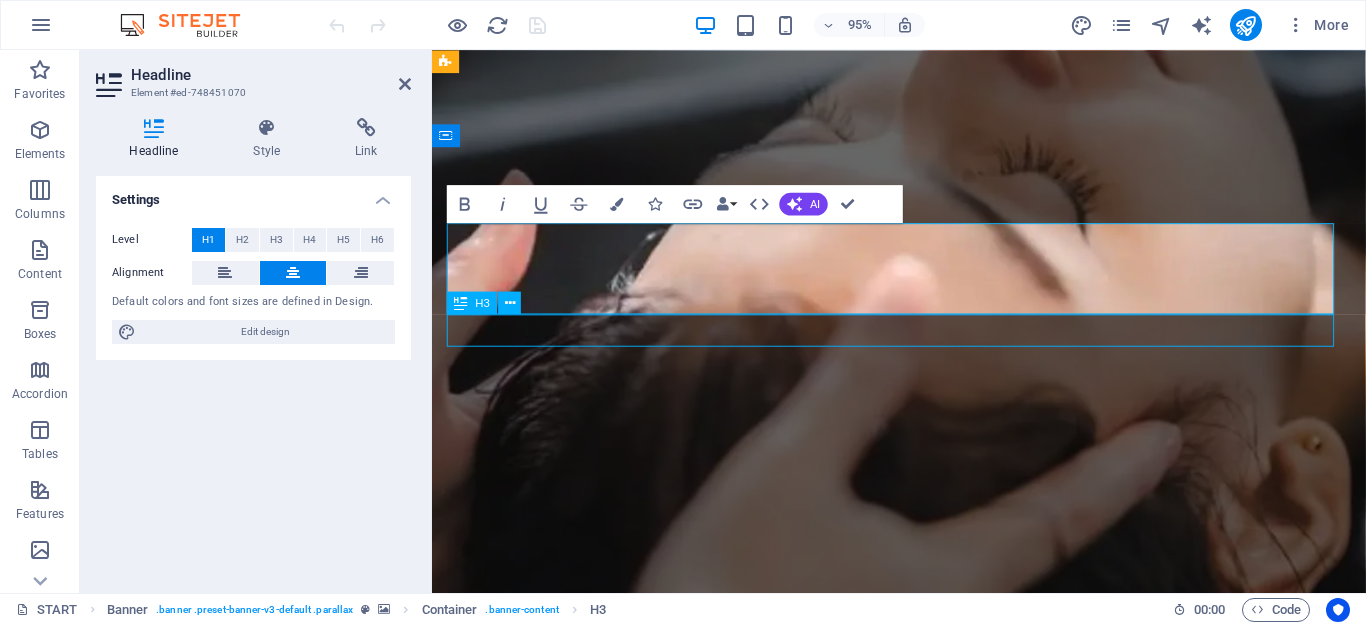 click on "Discover Tranquility at Balinese Massage Spa Bali & Enjoy Bali Massage" at bounding box center [924, 920] 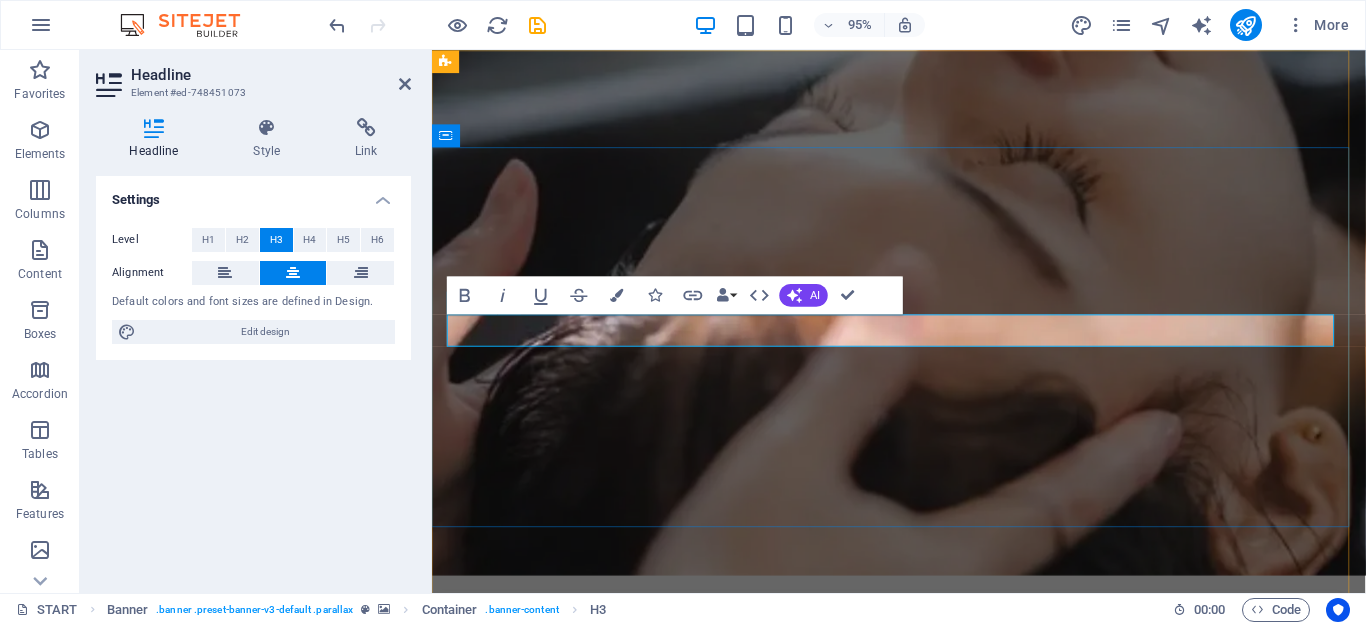 click on "Discover Tranquility at Balinese Massage Spa Bali & Enjoy Bali Massage" at bounding box center [924, 897] 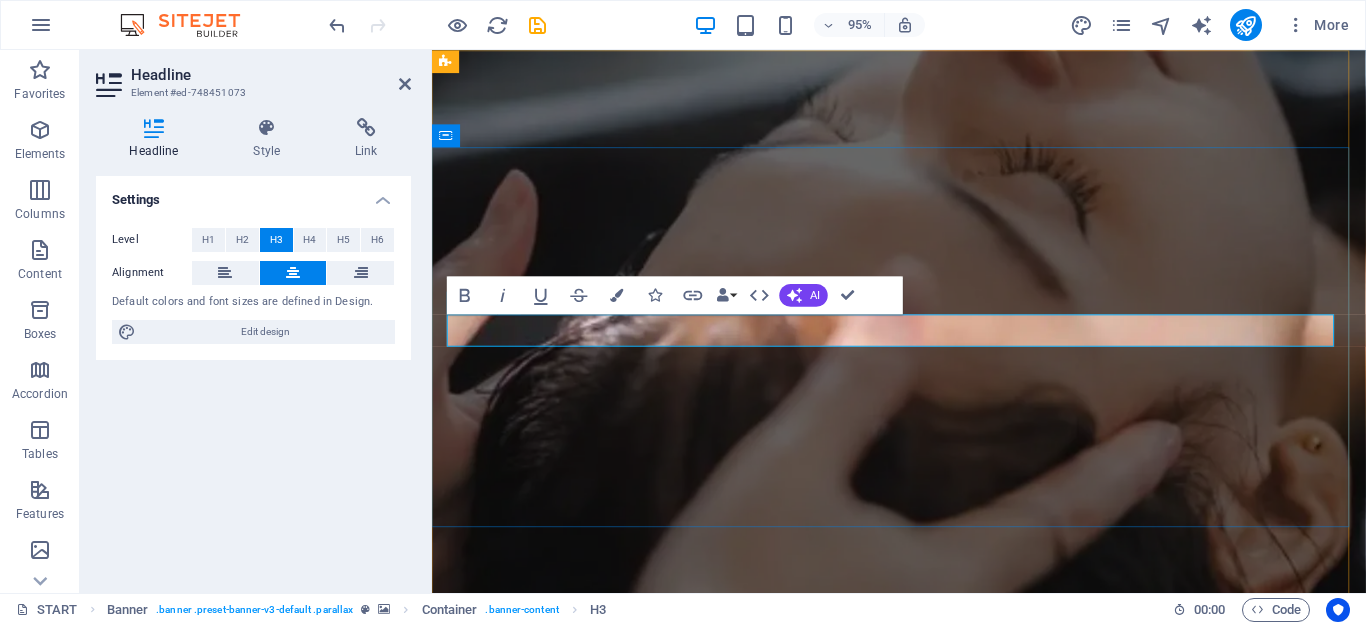 click on "Discover Tranquility at Balinese Massage Spa & Enjoy [LOCATION] Massage" at bounding box center (924, 920) 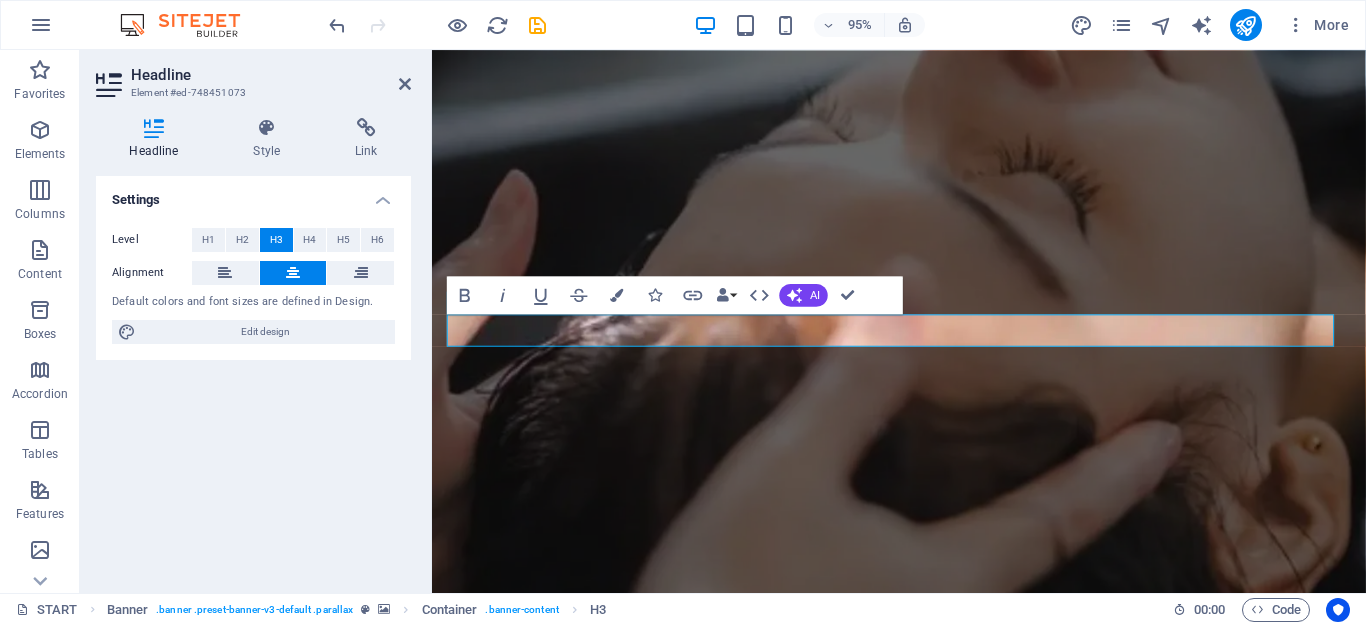 copy on "Discover Tranquility at Balinese Massage Spa & Enjoy [LOCATION] Massage" 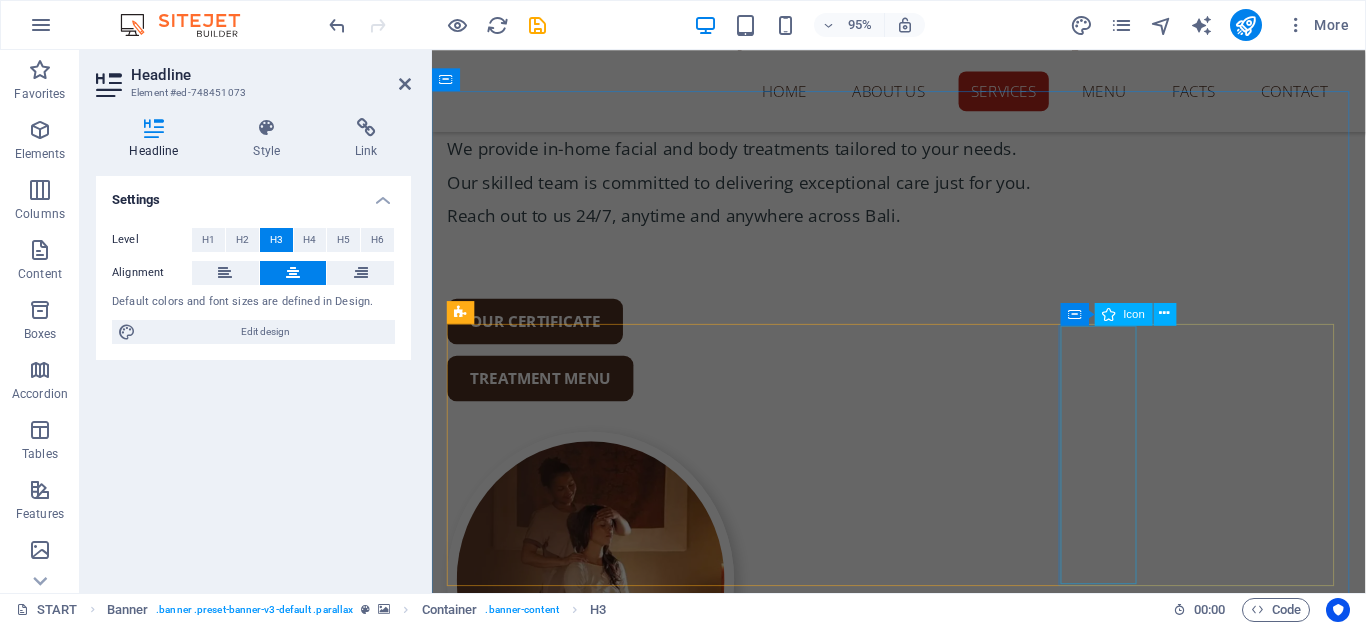scroll, scrollTop: 2083, scrollLeft: 0, axis: vertical 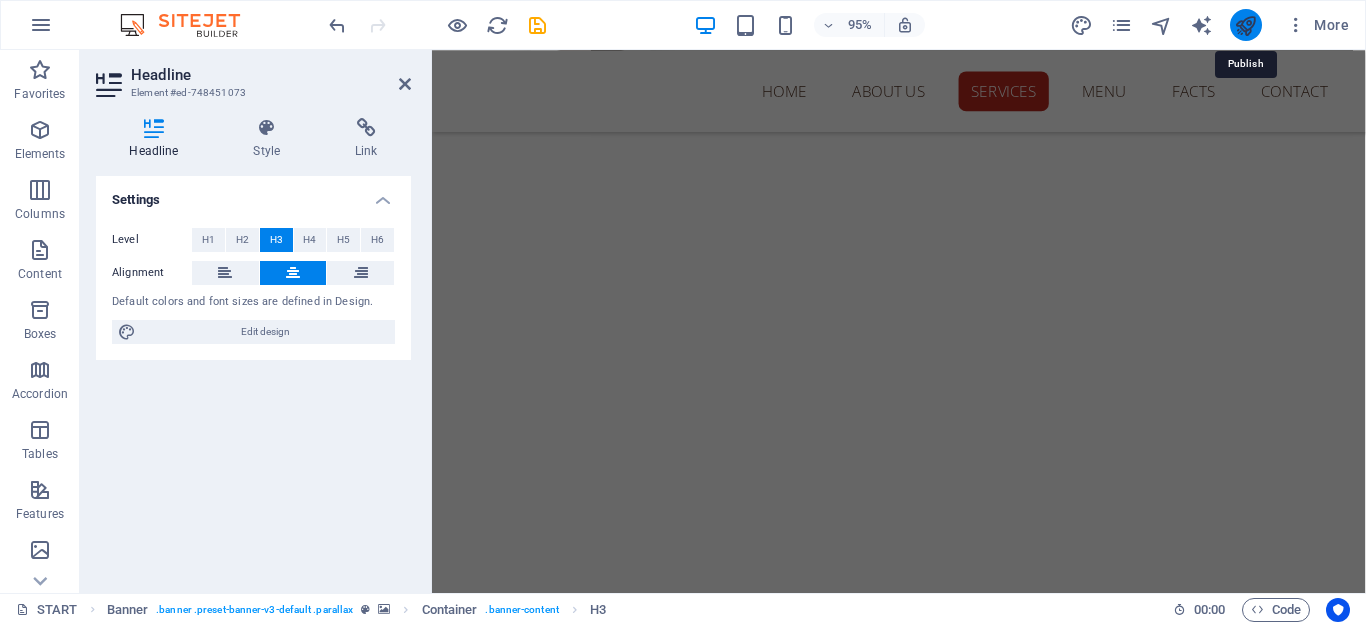 click at bounding box center (1245, 25) 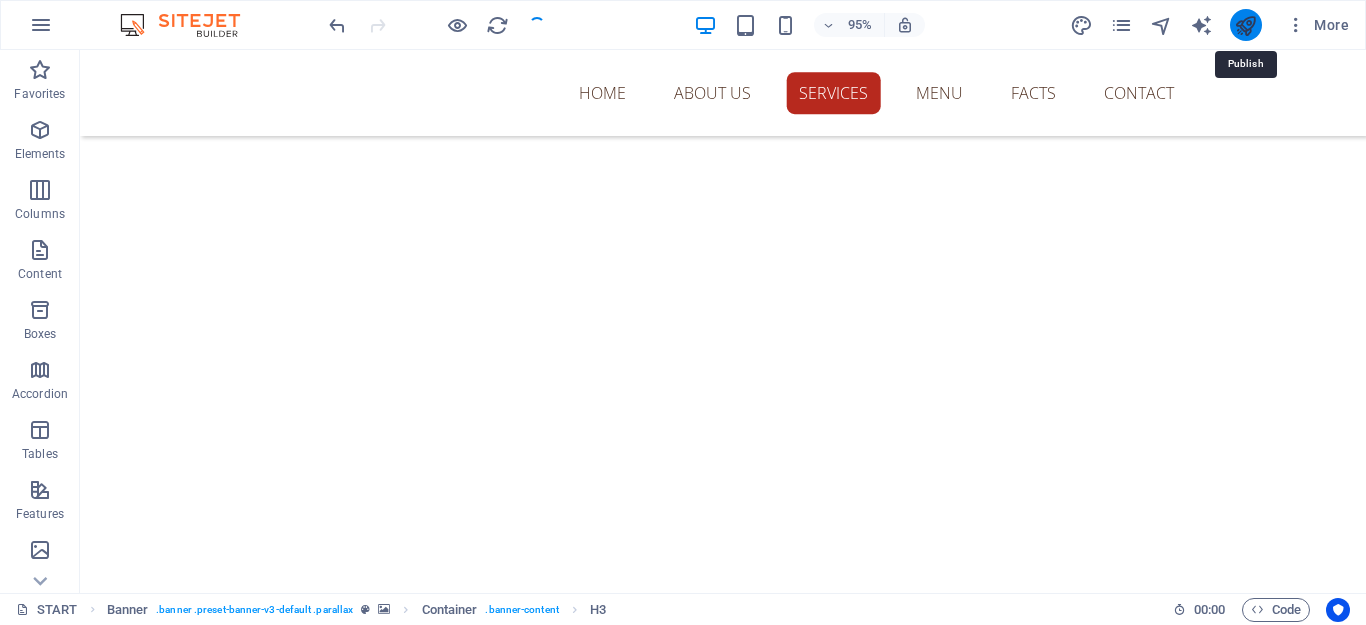 scroll, scrollTop: 7, scrollLeft: 0, axis: vertical 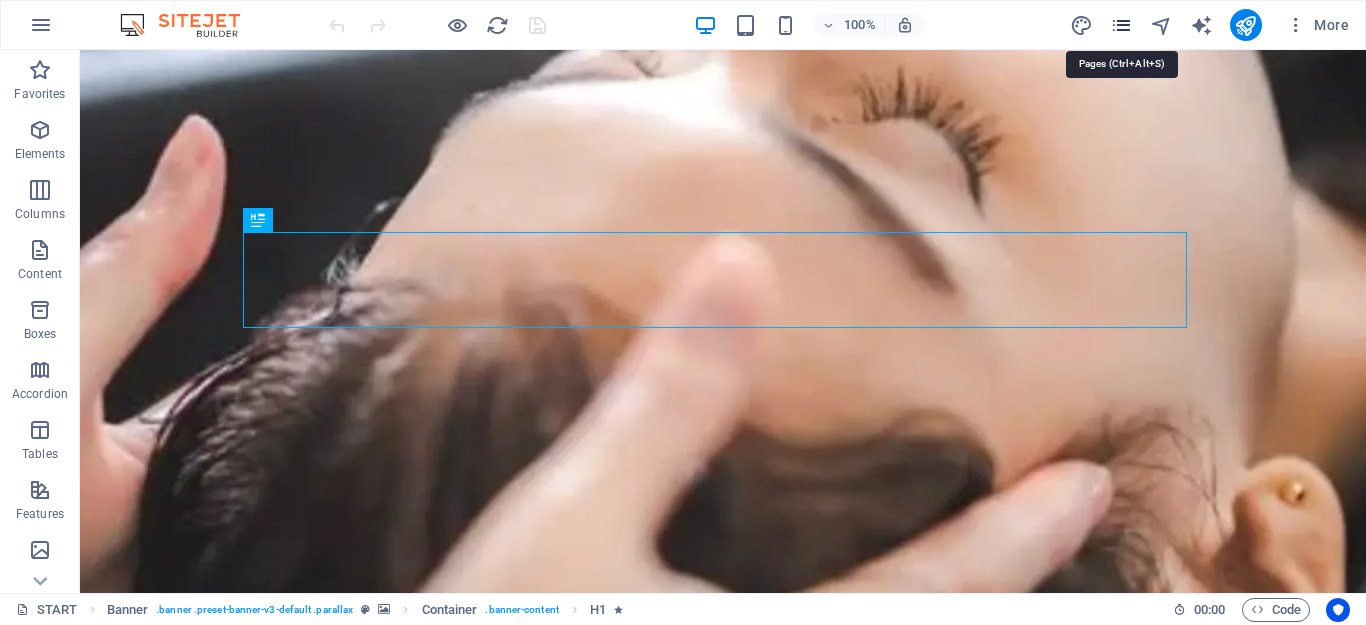click at bounding box center [1121, 25] 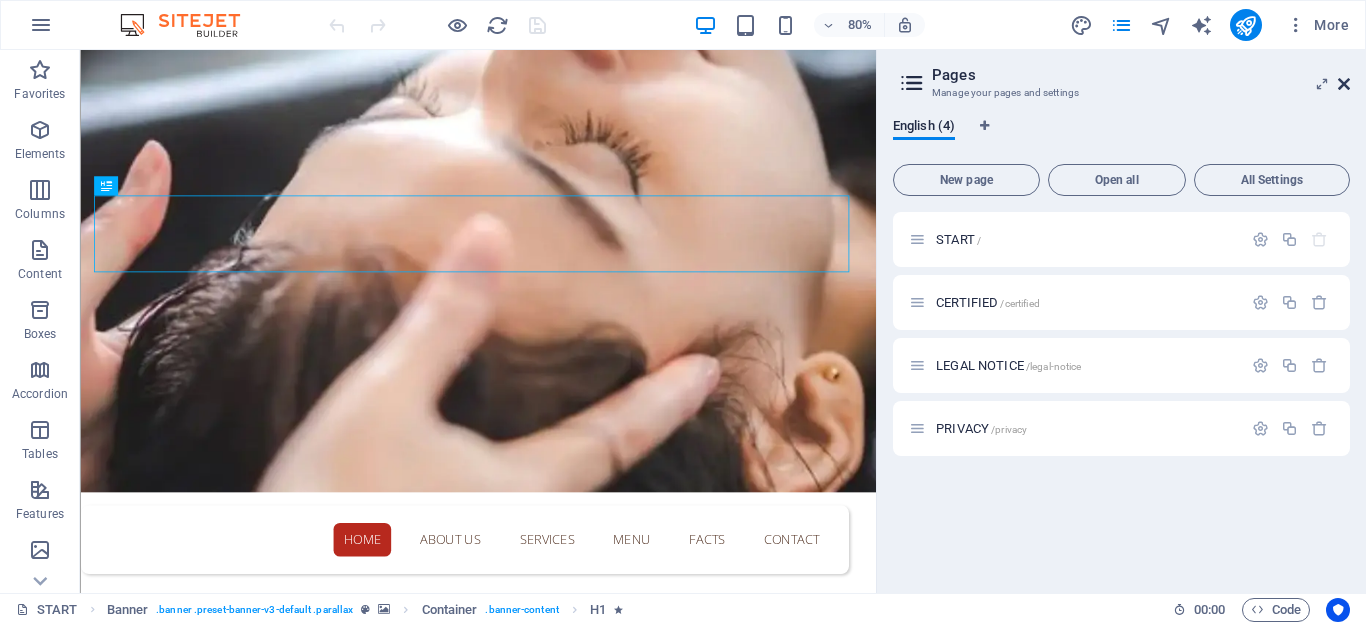 drag, startPoint x: 1344, startPoint y: 80, endPoint x: 1261, endPoint y: 32, distance: 95.880135 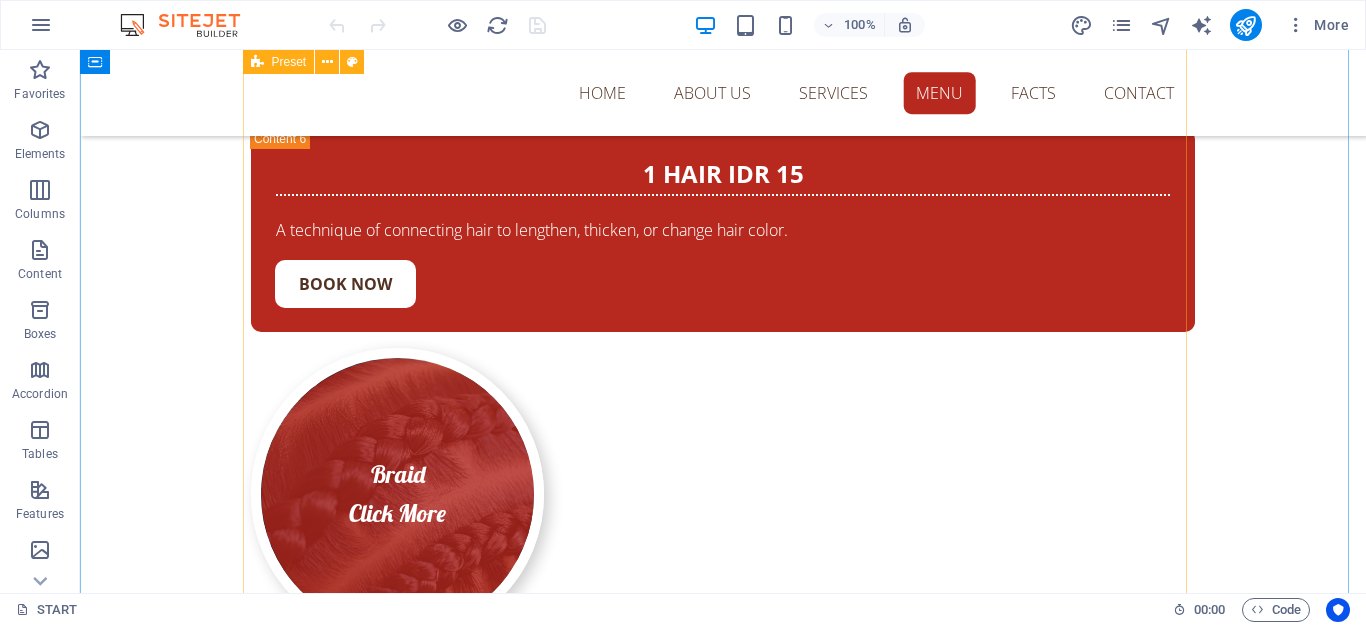 scroll, scrollTop: 15783, scrollLeft: 0, axis: vertical 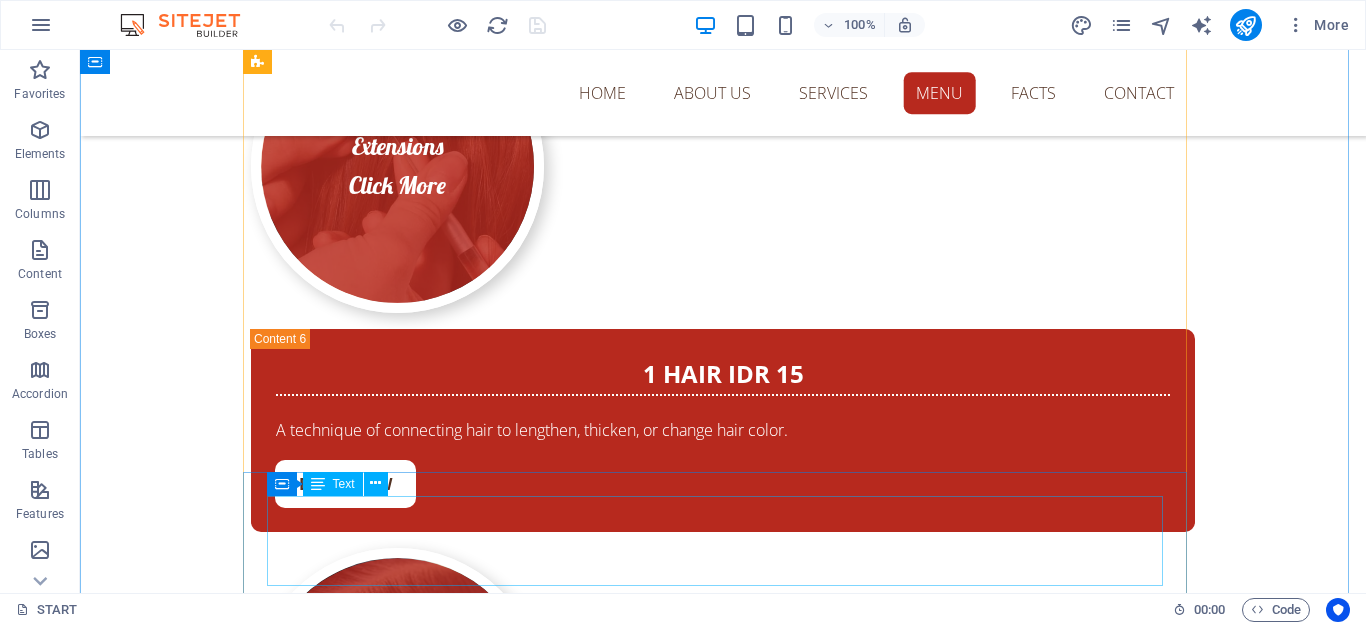 click on "start idr 400 A hair removal procedure using a special wax." at bounding box center (723, 1983) 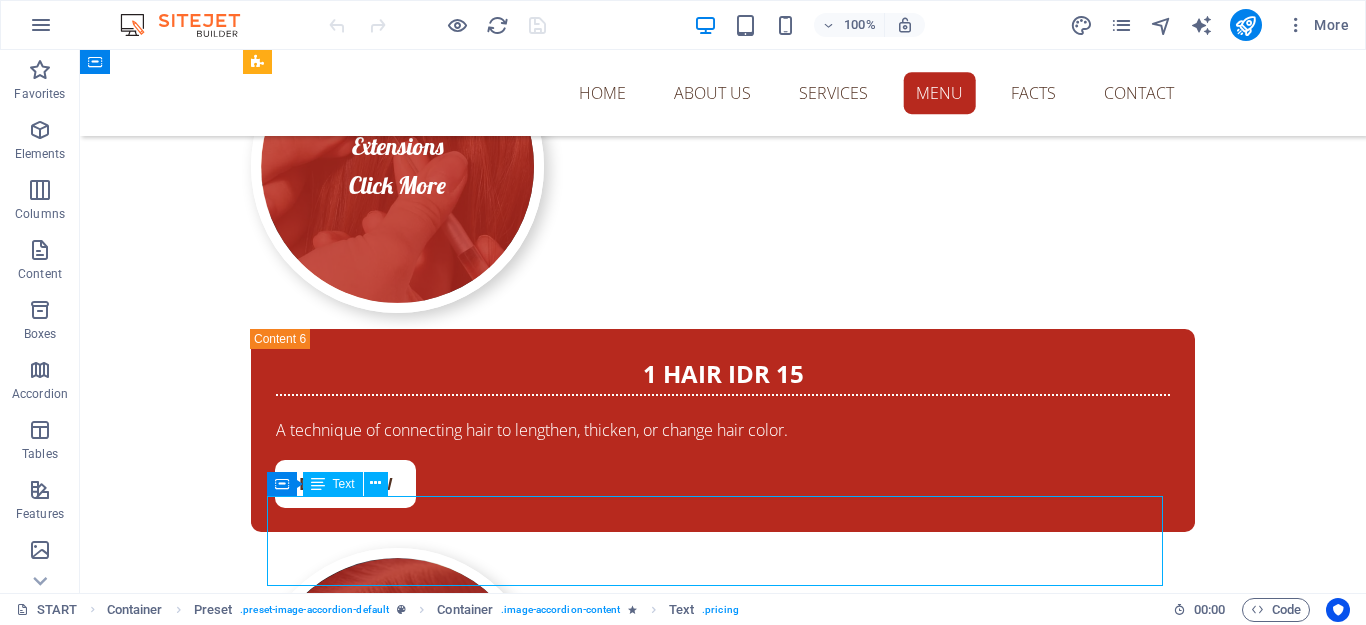 click on "start idr 400 A hair removal procedure using a special wax." at bounding box center (723, 1983) 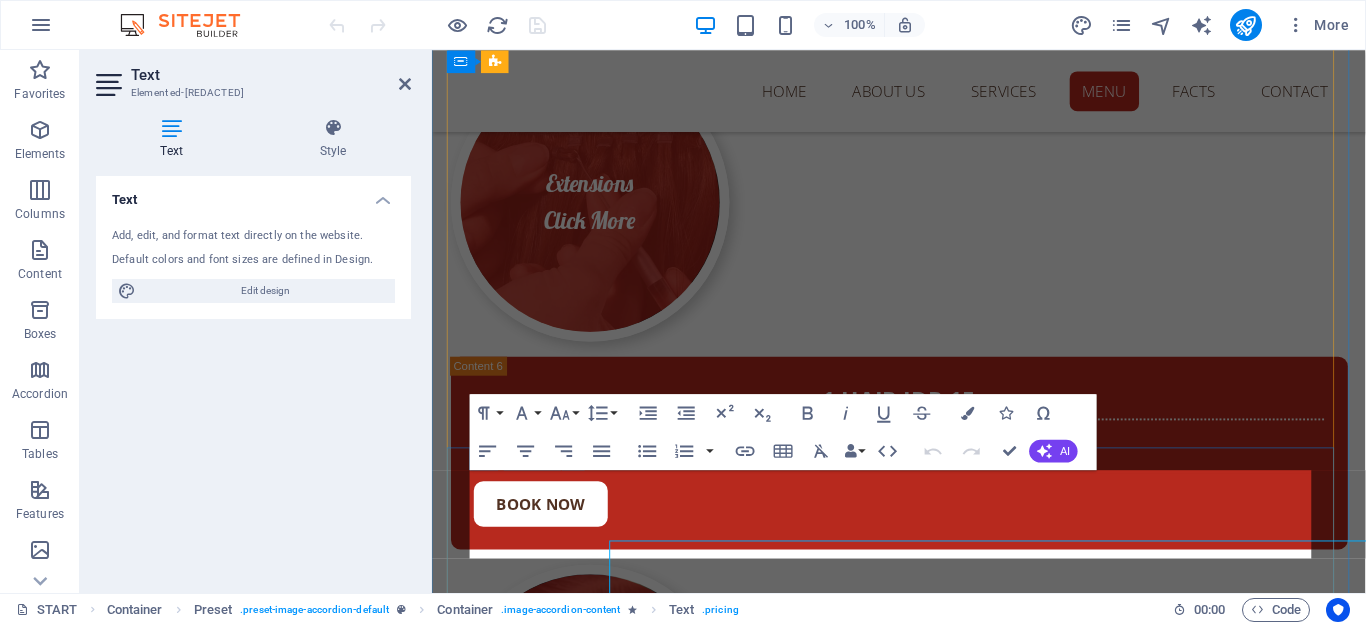 scroll, scrollTop: 15713, scrollLeft: 0, axis: vertical 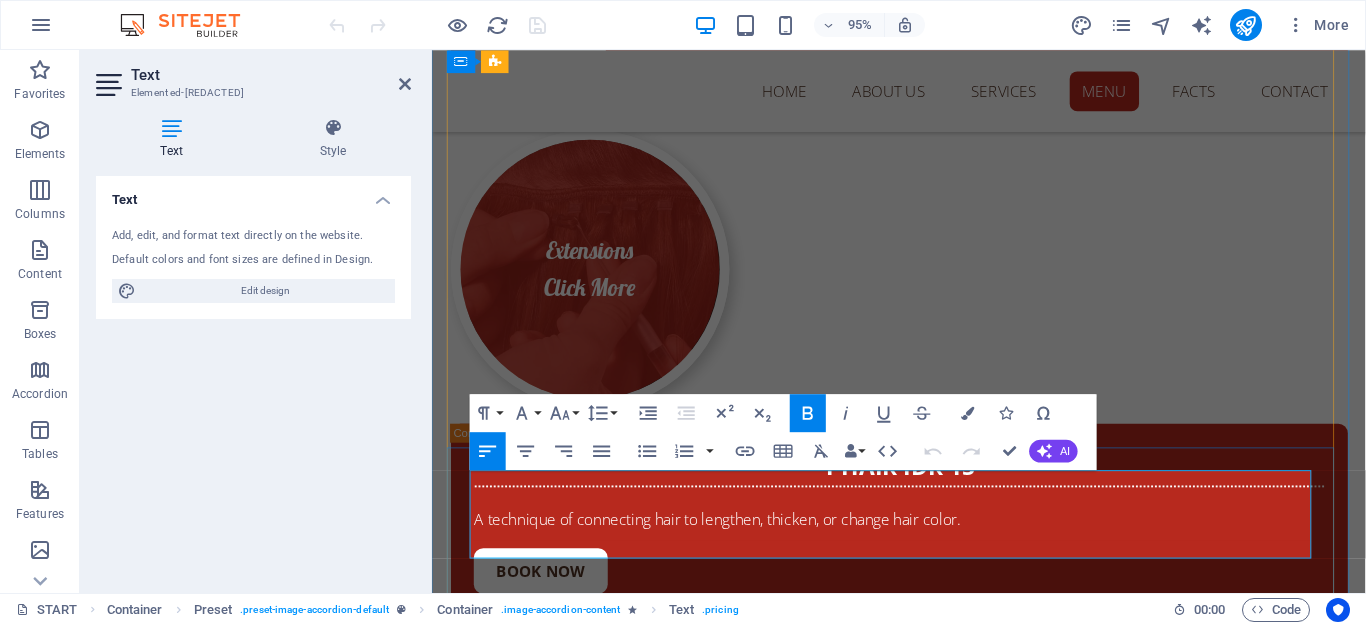 drag, startPoint x: 964, startPoint y: 515, endPoint x: 982, endPoint y: 515, distance: 18 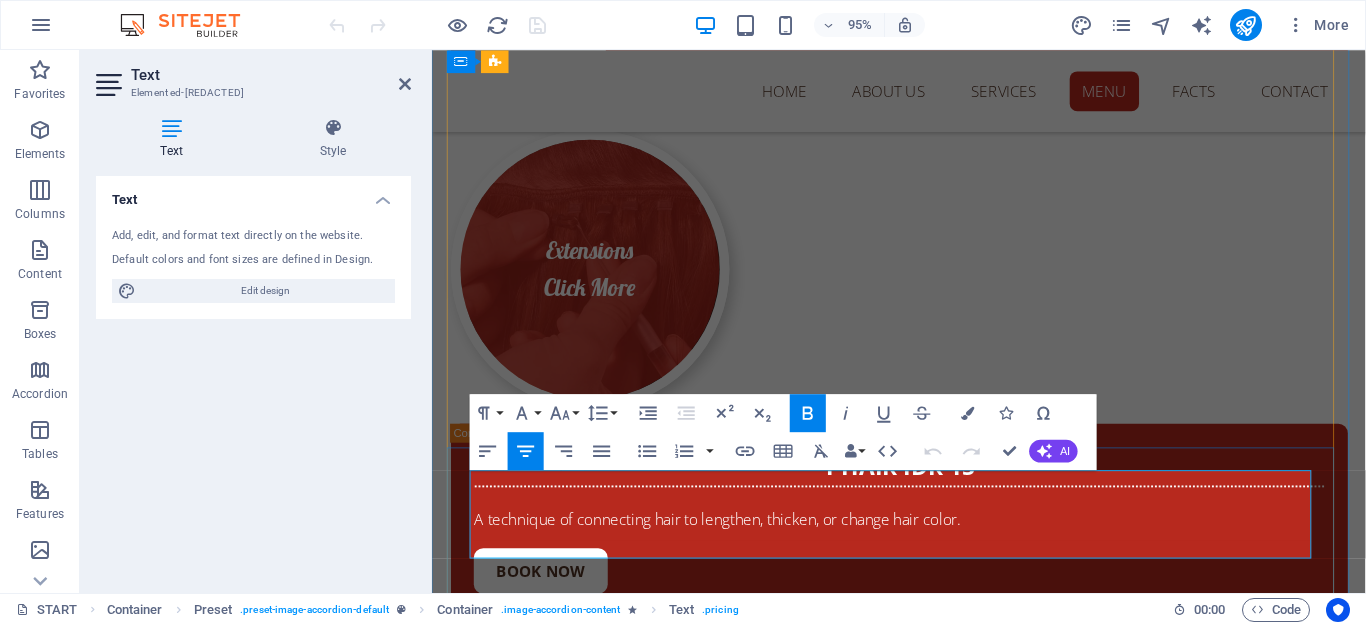 type 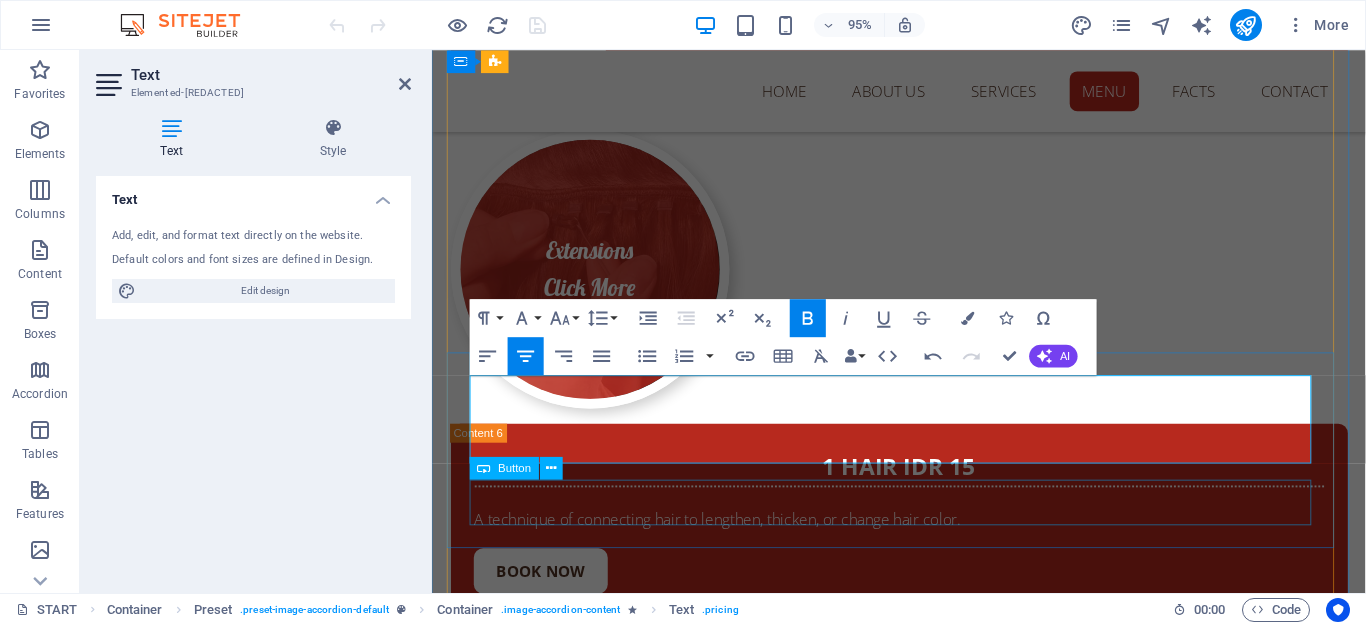 scroll, scrollTop: 15813, scrollLeft: 0, axis: vertical 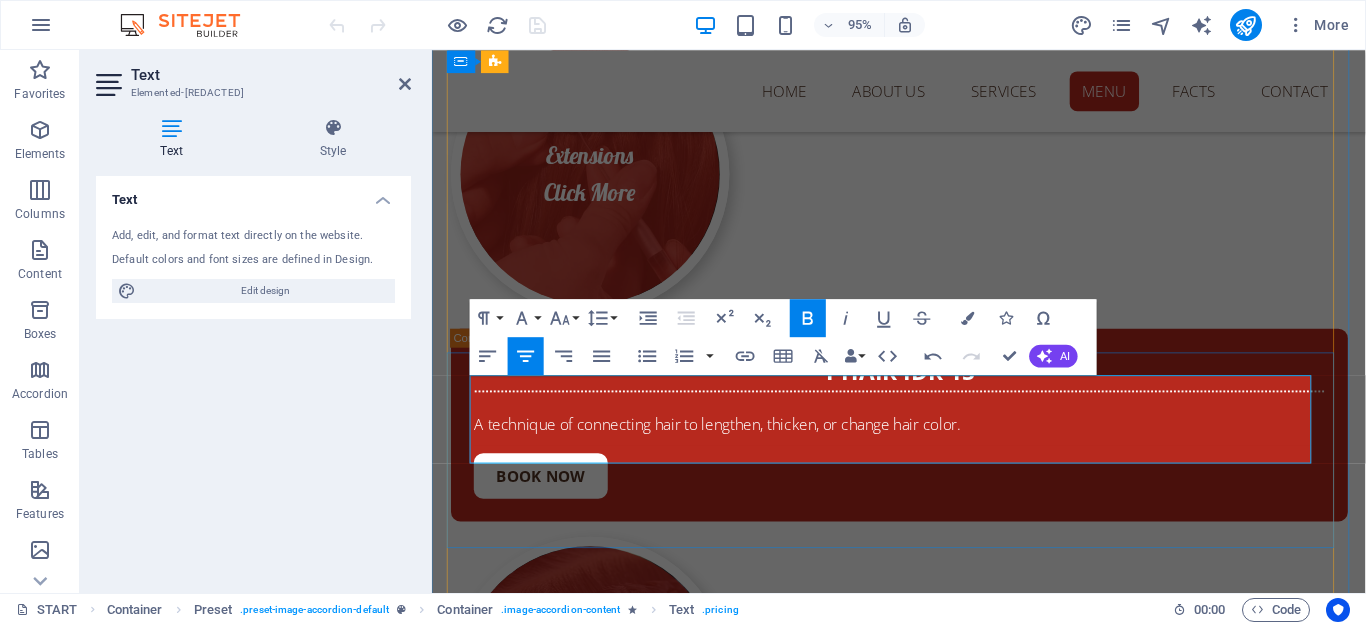 click on "A hair removal procedure using a special wax." at bounding box center [924, 2031] 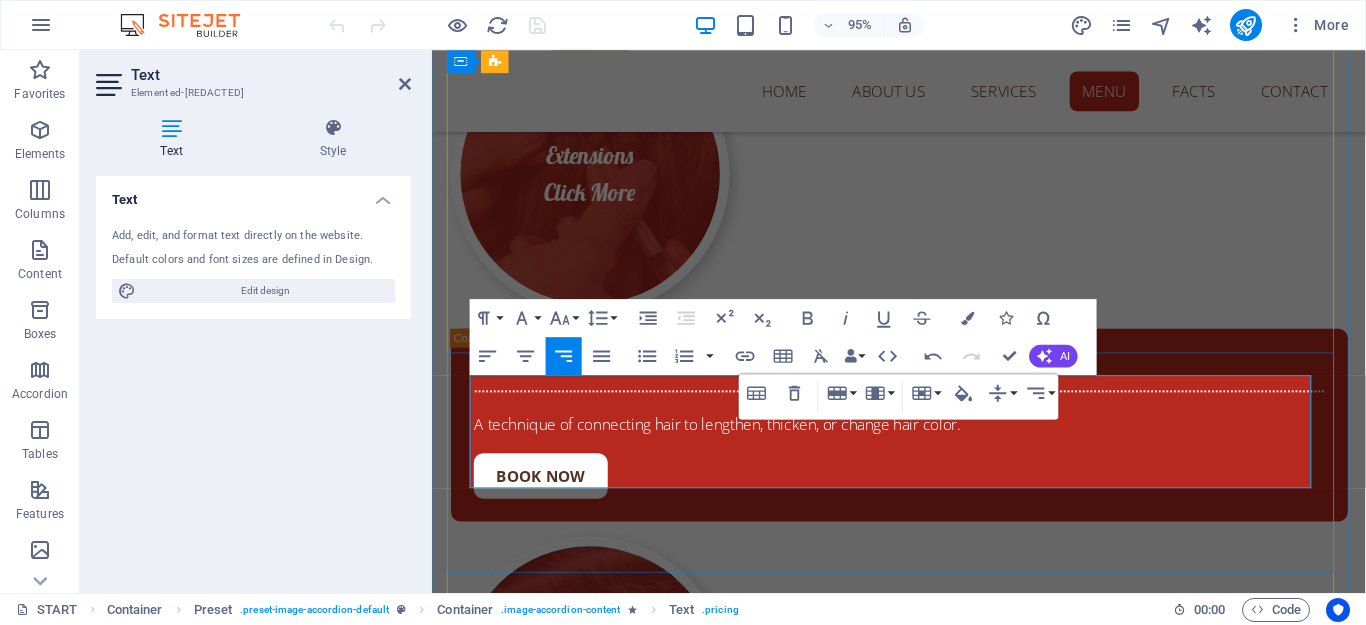 click at bounding box center [924, 2057] 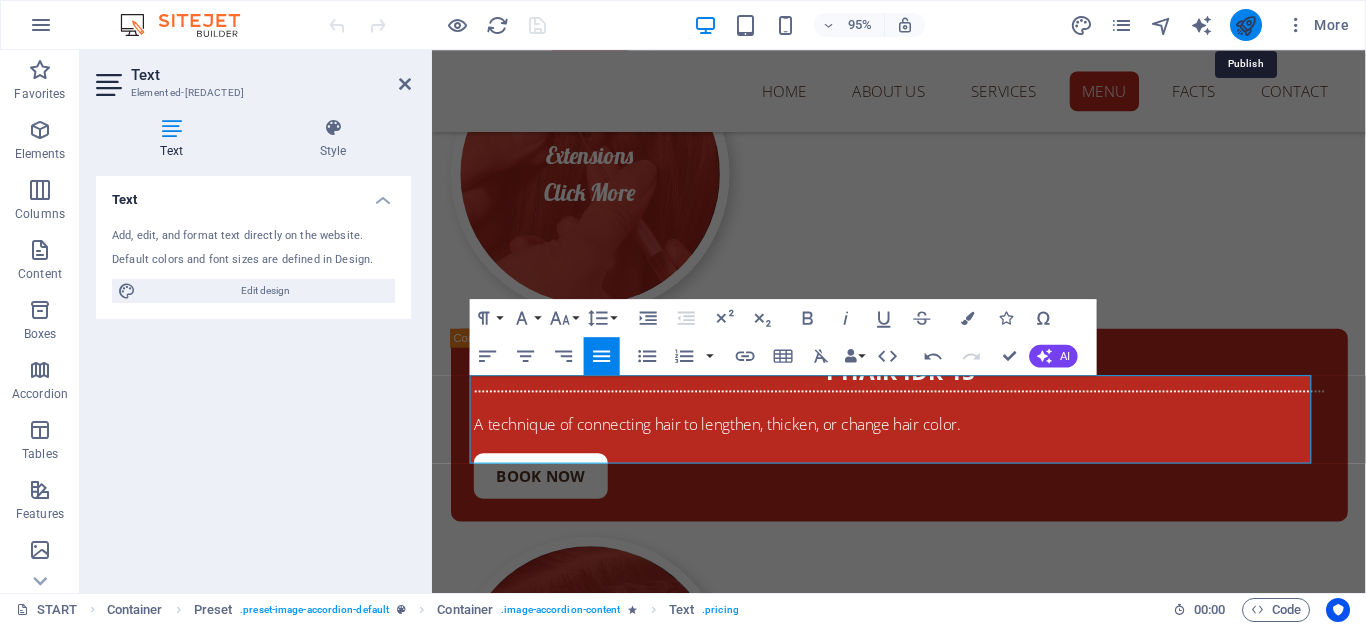click at bounding box center [1245, 25] 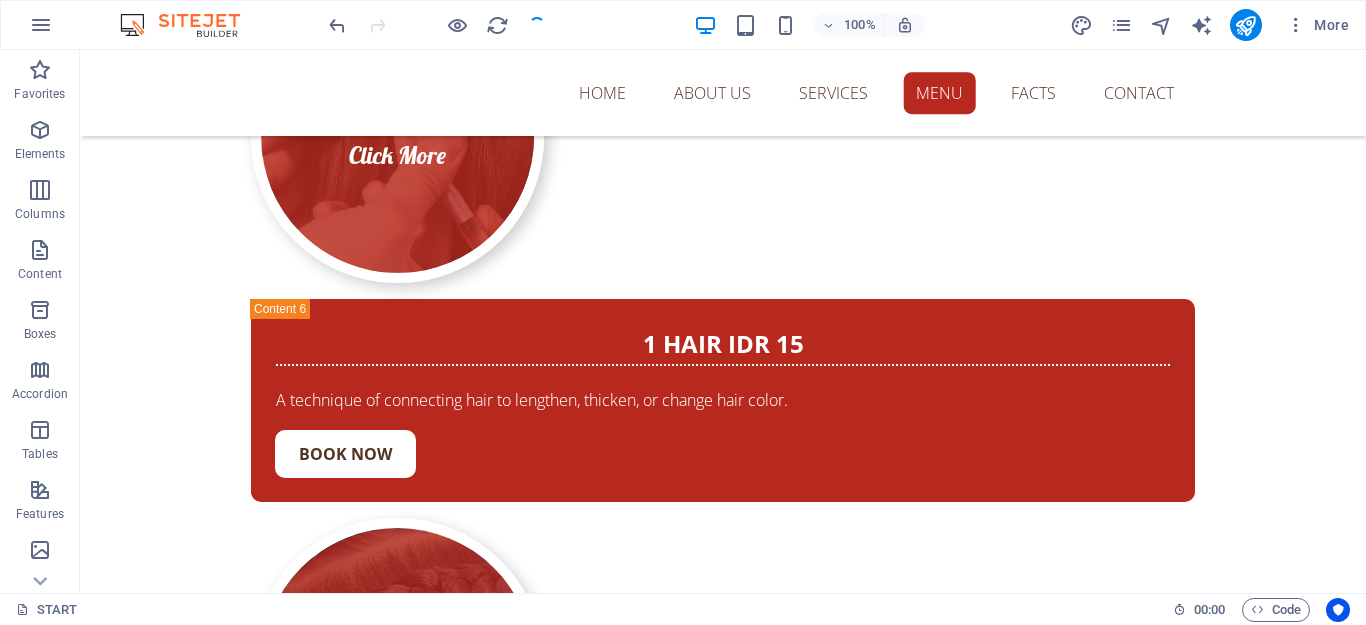 scroll, scrollTop: 15883, scrollLeft: 0, axis: vertical 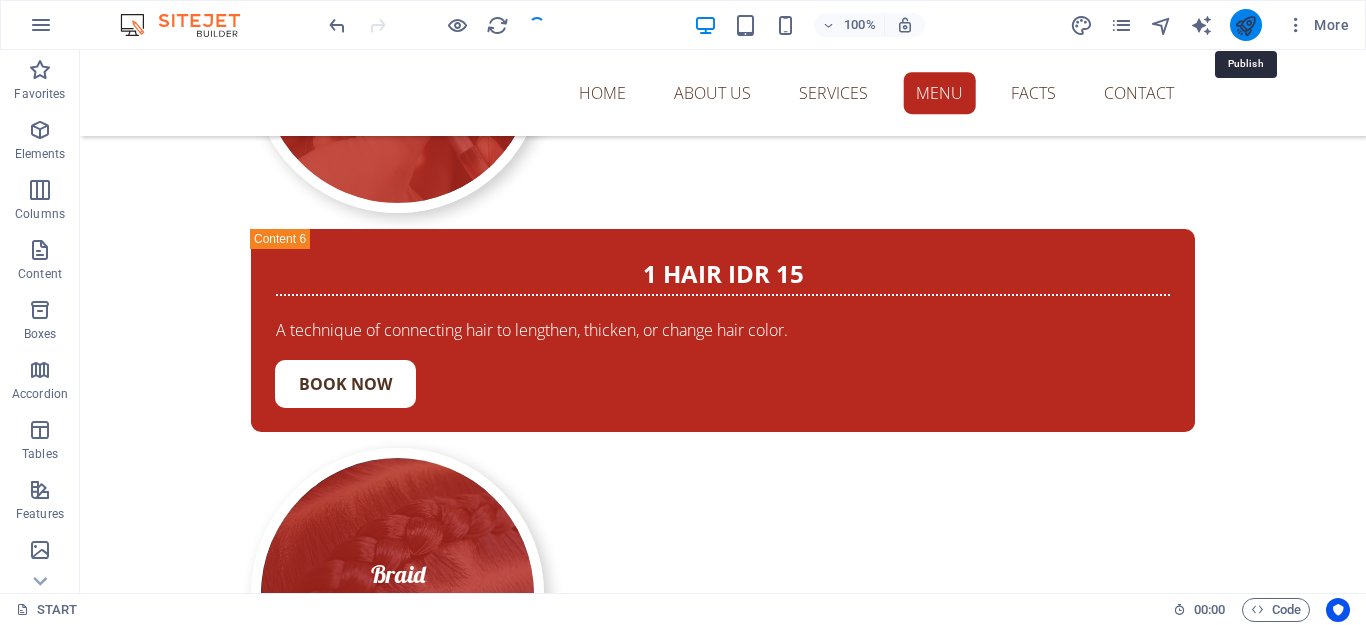 click at bounding box center (1245, 25) 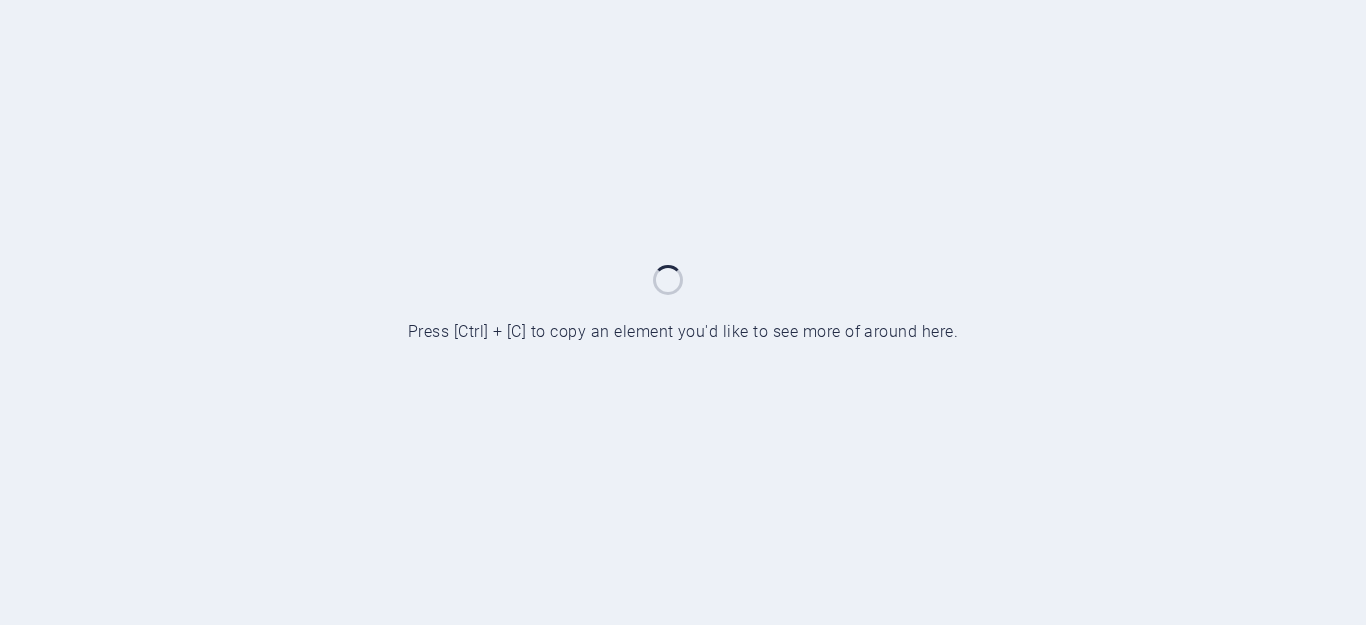 scroll, scrollTop: 0, scrollLeft: 0, axis: both 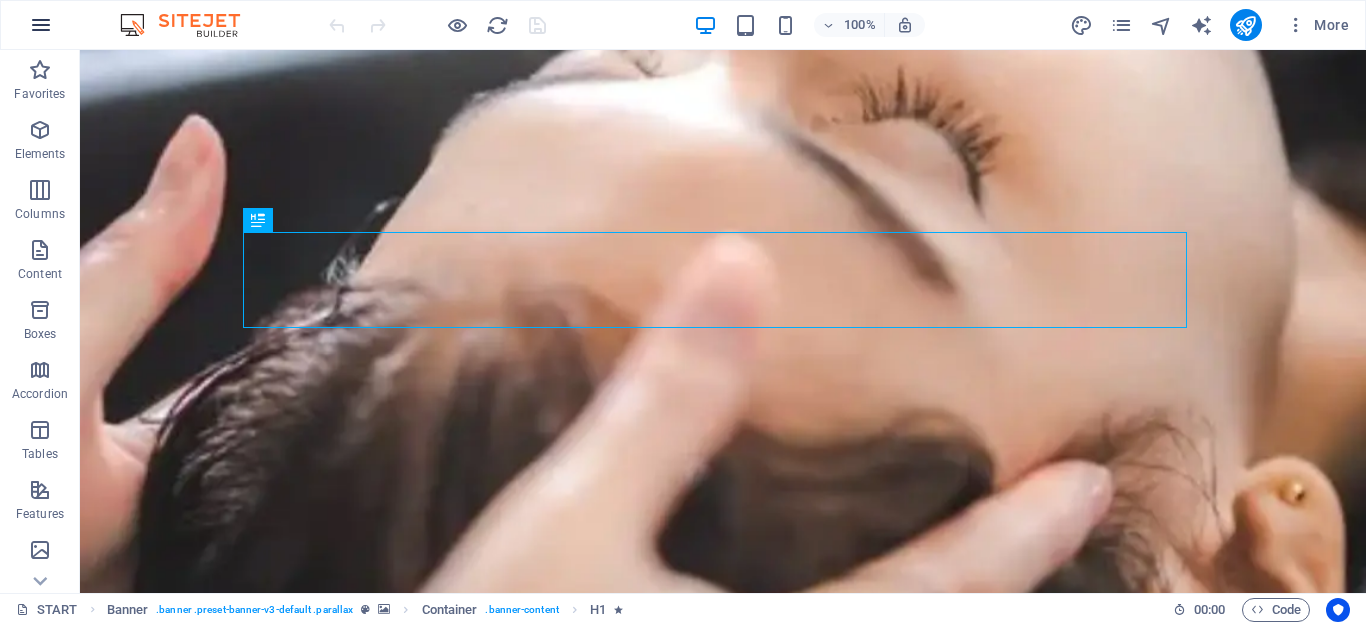 click at bounding box center (41, 25) 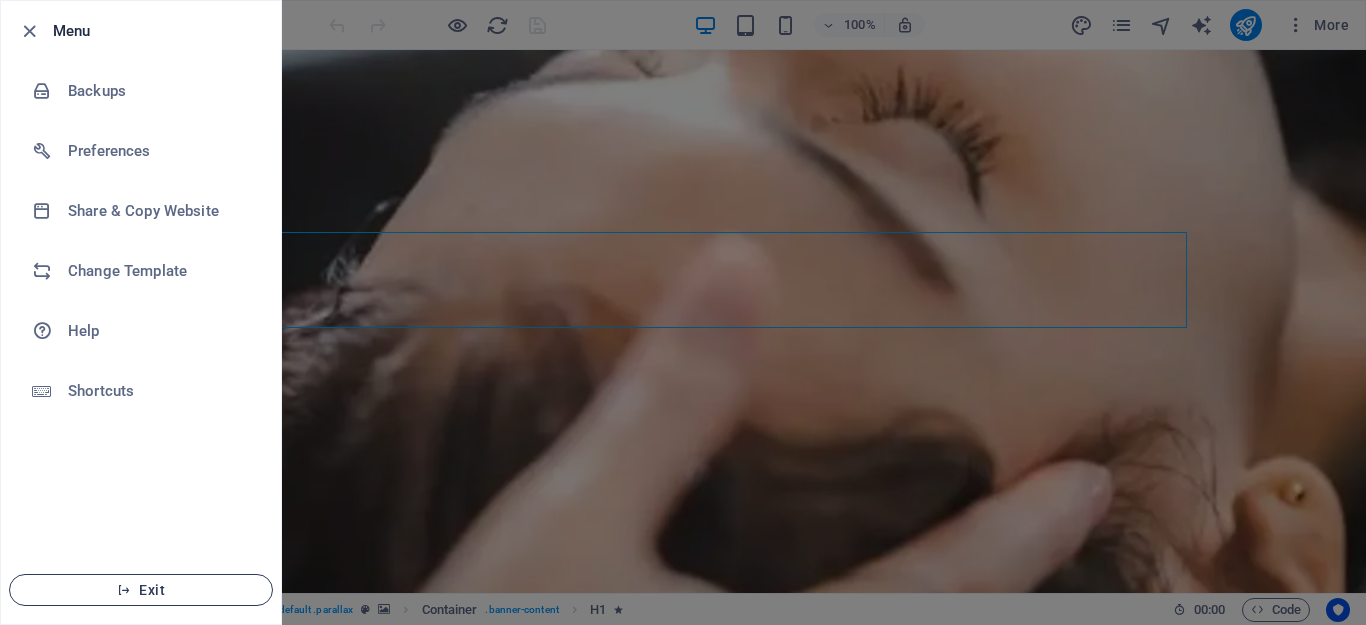 click on "Exit" at bounding box center (141, 590) 